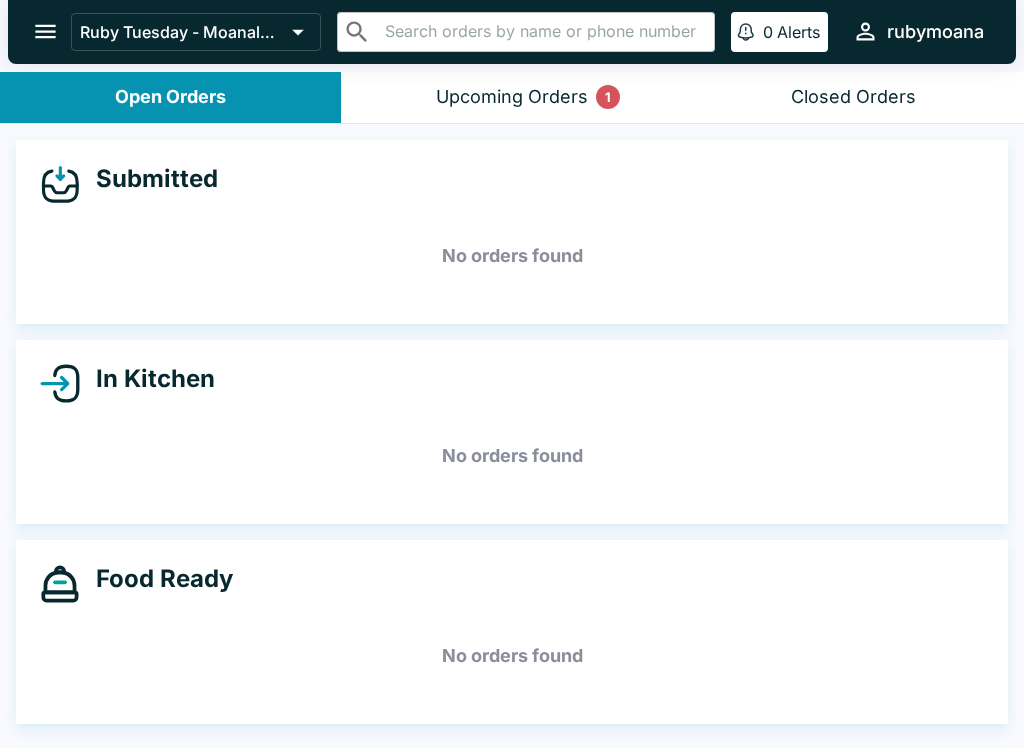 scroll, scrollTop: 0, scrollLeft: 0, axis: both 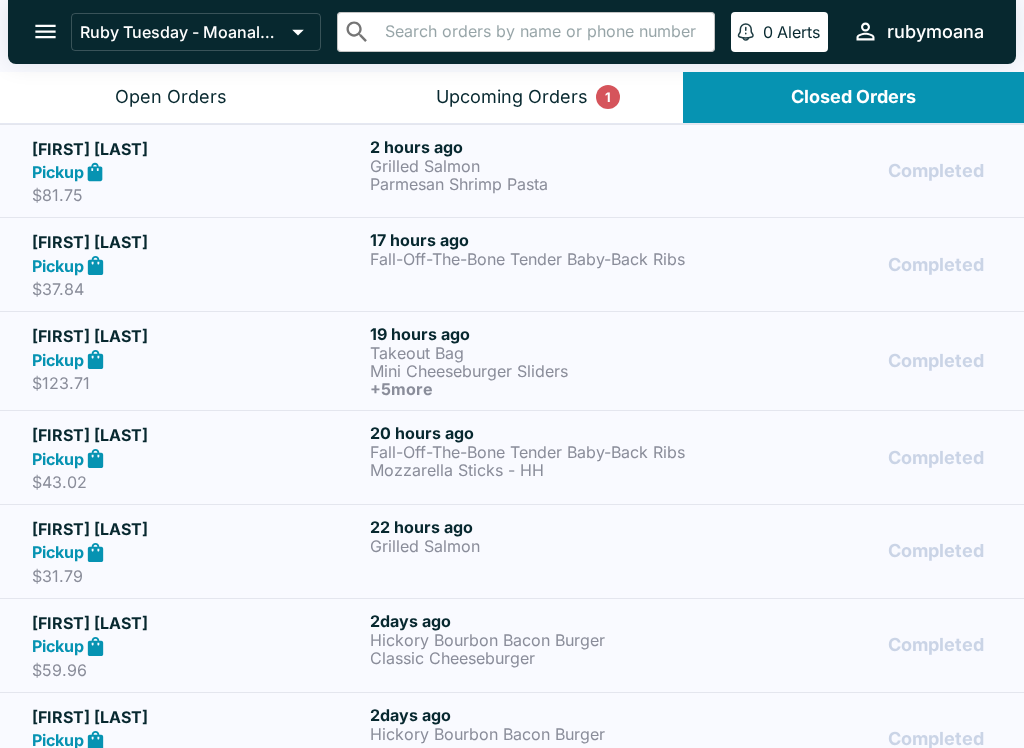 click on "Pickup" at bounding box center (197, 172) 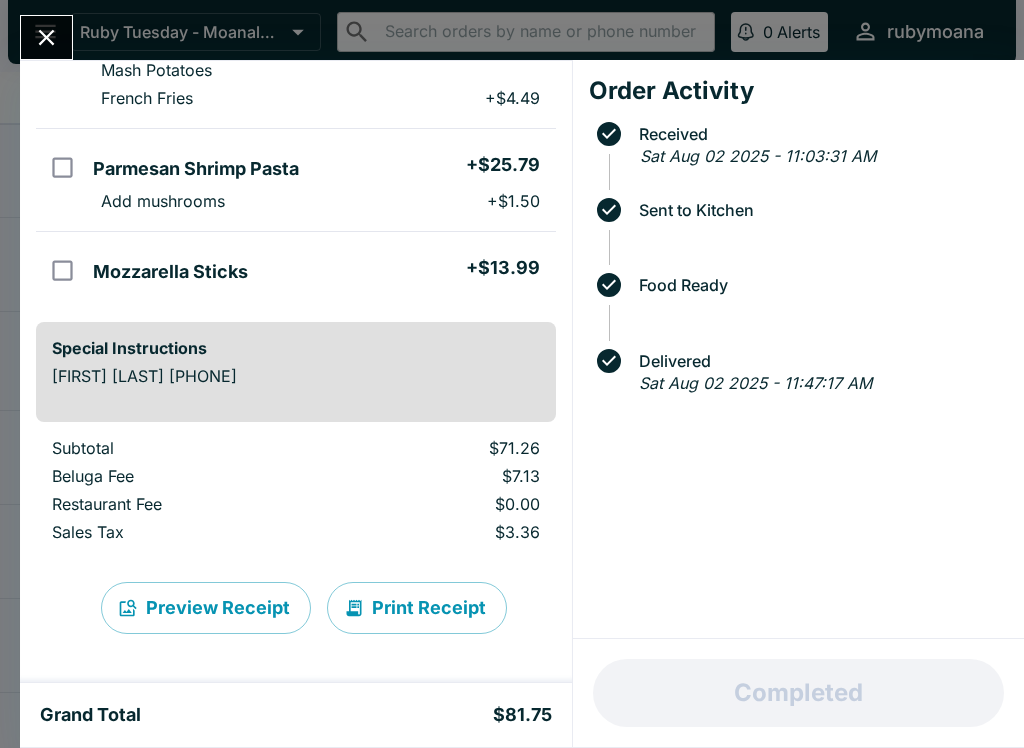 scroll, scrollTop: 264, scrollLeft: 0, axis: vertical 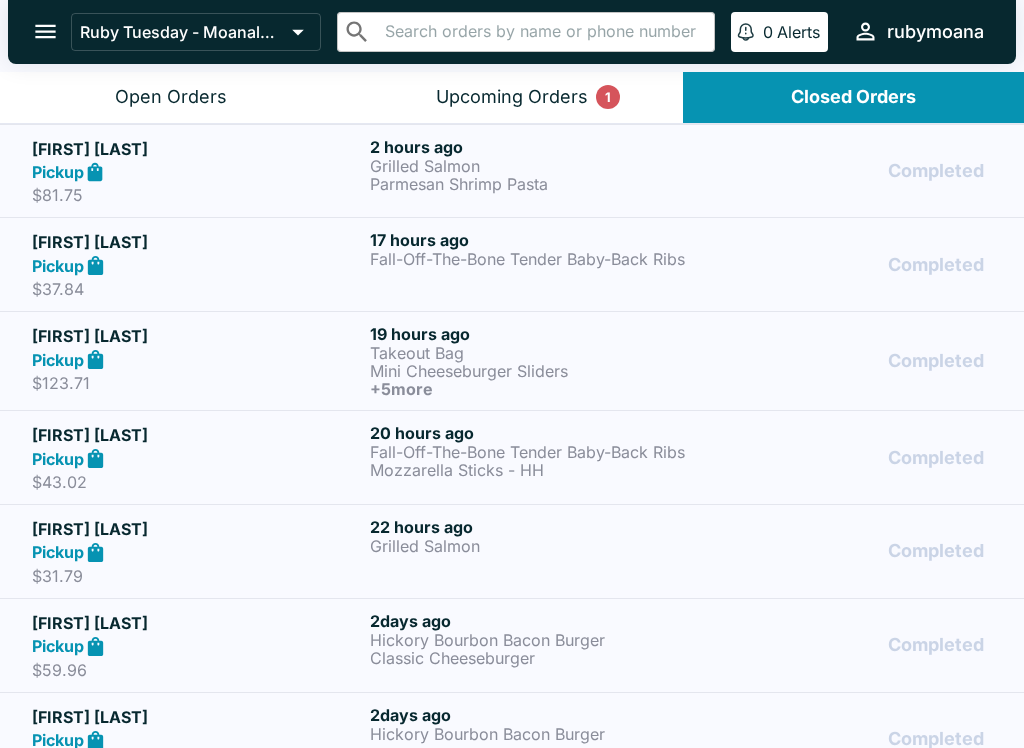 click on "Open Orders" at bounding box center [170, 97] 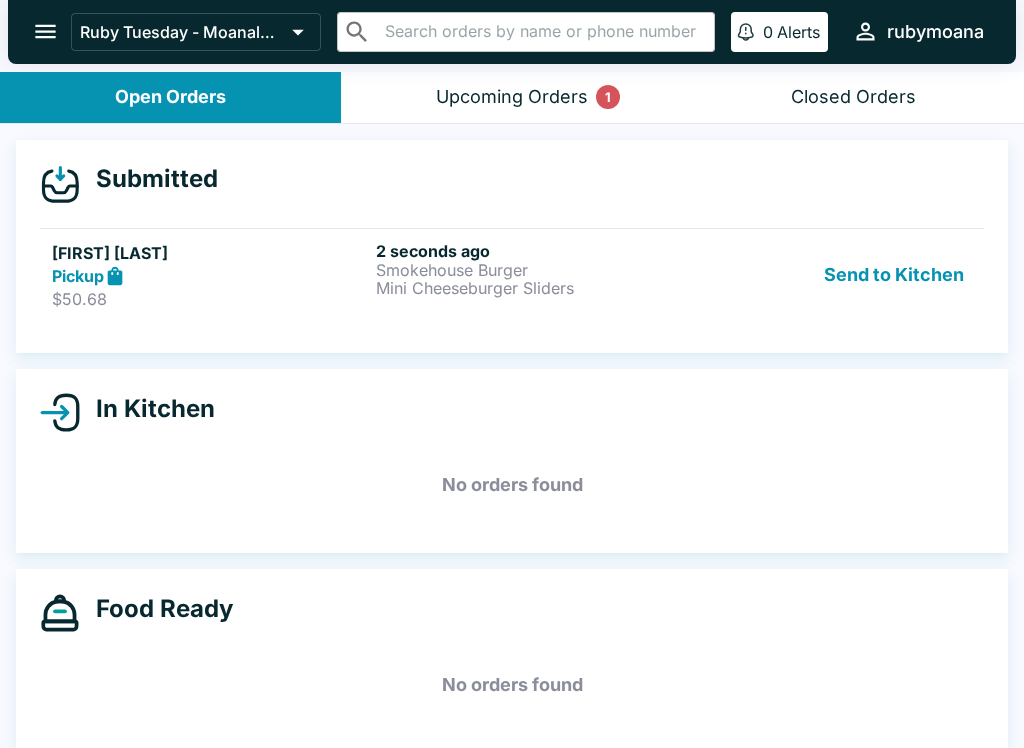 click on "BBQ Chicken Cobb Salad" at bounding box center [512, 275] 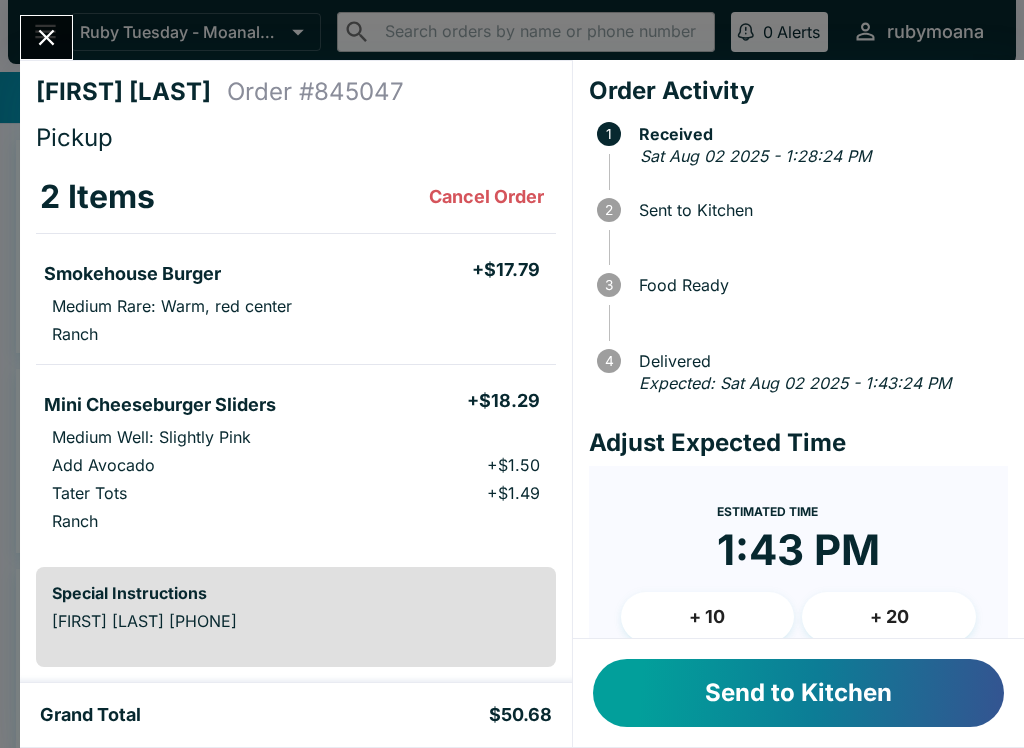 click on "Send to Kitchen" at bounding box center [798, 693] 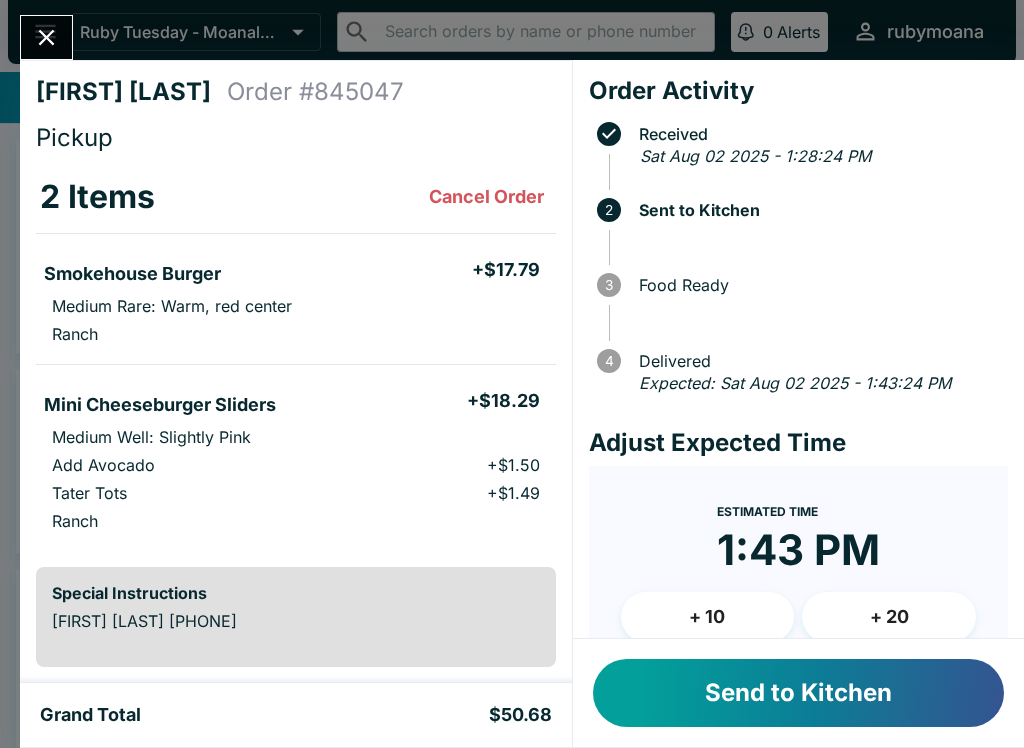 click at bounding box center [46, 37] 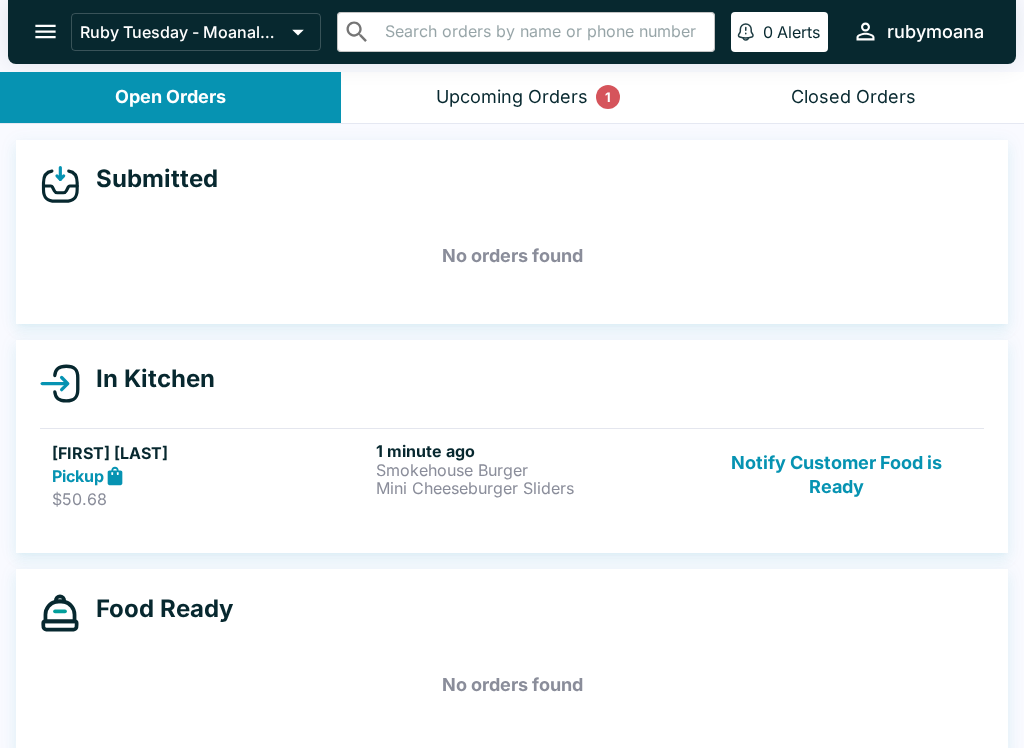 click on "1 minute ago Smokehouse Burger Mini Cheeseburger Sliders" at bounding box center (534, 475) 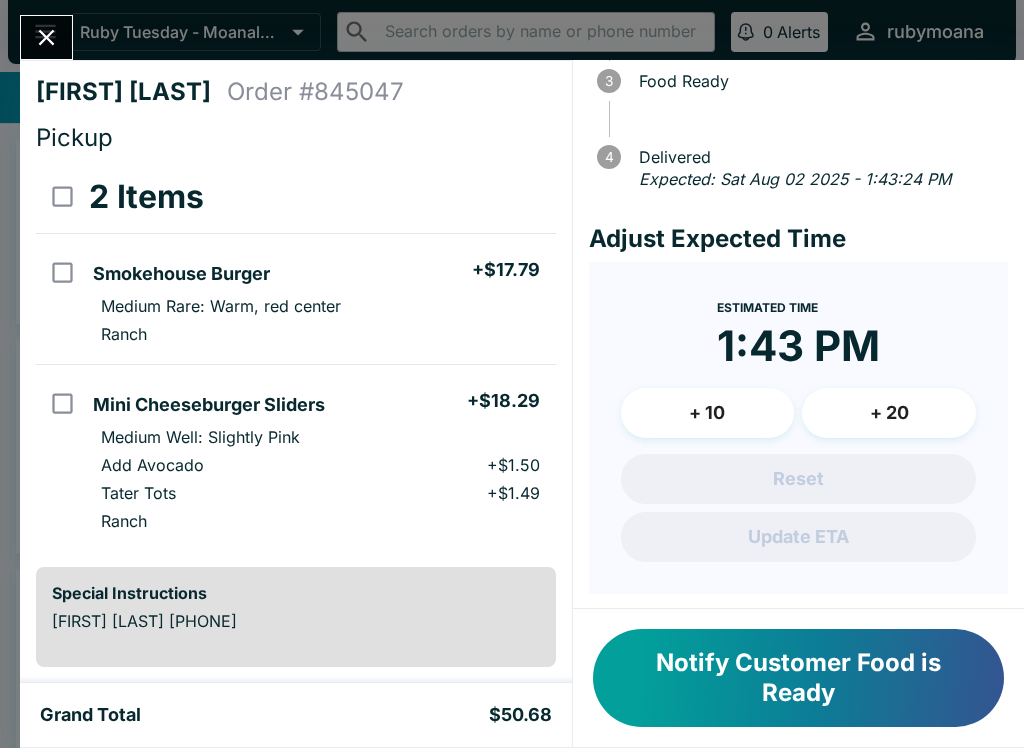 scroll, scrollTop: 203, scrollLeft: 0, axis: vertical 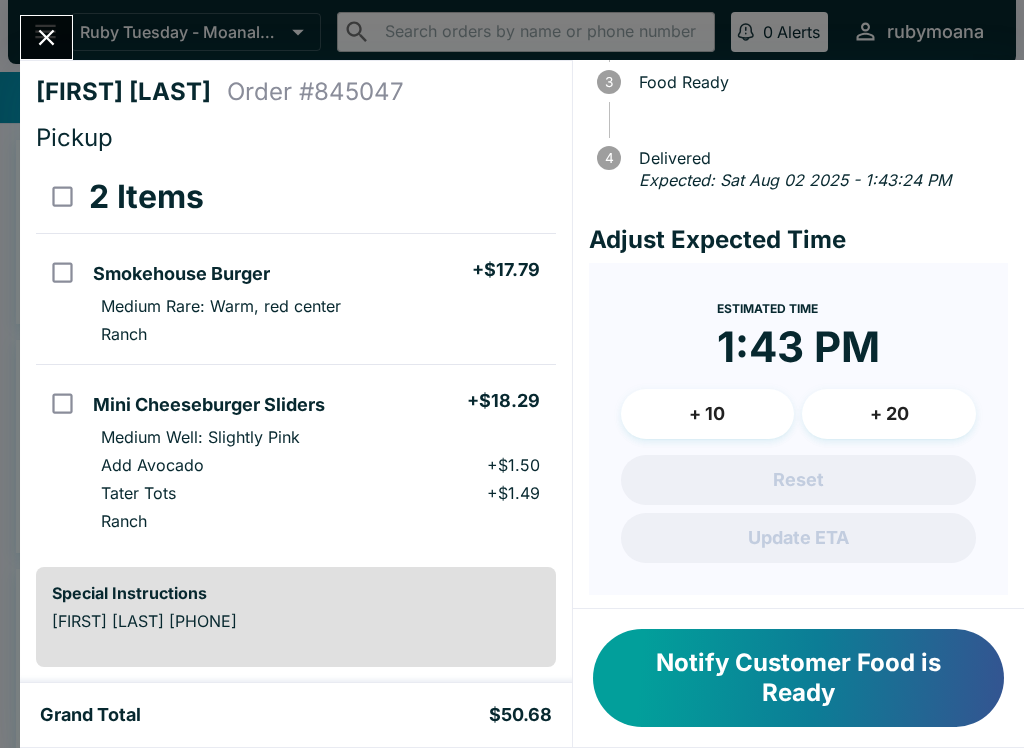 click on "[FIRST] [LAST] Order # 845047 Pickup 2 Items Smokehouse Burger + $17.79 Medium Rare: Warm, red center Ranch Mini Cheeseburger Sliders + $18.29 Medium Well: Slightly Pink Add Avocado + $1.50 Tater Tots + $1.49 Ranch Special Instructions Kaleo Anguay +18083880673 Subtotal $39.07 Beluga Fee $3.91 Restaurant Fee $0.00 Tips $5.86 Sales Tax $1.84 Preview Receipt Print Receipt Grand Total $50.68 Order Activity Received Sat Aug 02 2025 - 1:28:24 PM 2 Sent to Kitchen Last Updated at: Sat Aug 02 2025 - 1:29:31 PM 3 Food Ready   4 Delivered Expected: Sat Aug 02 2025 - 1:43:24 PM Adjust Expected Time Estimated Time 1:43 PM + 10 + 20 Reset Update ETA Notify Customer Food is Ready" at bounding box center (512, 374) 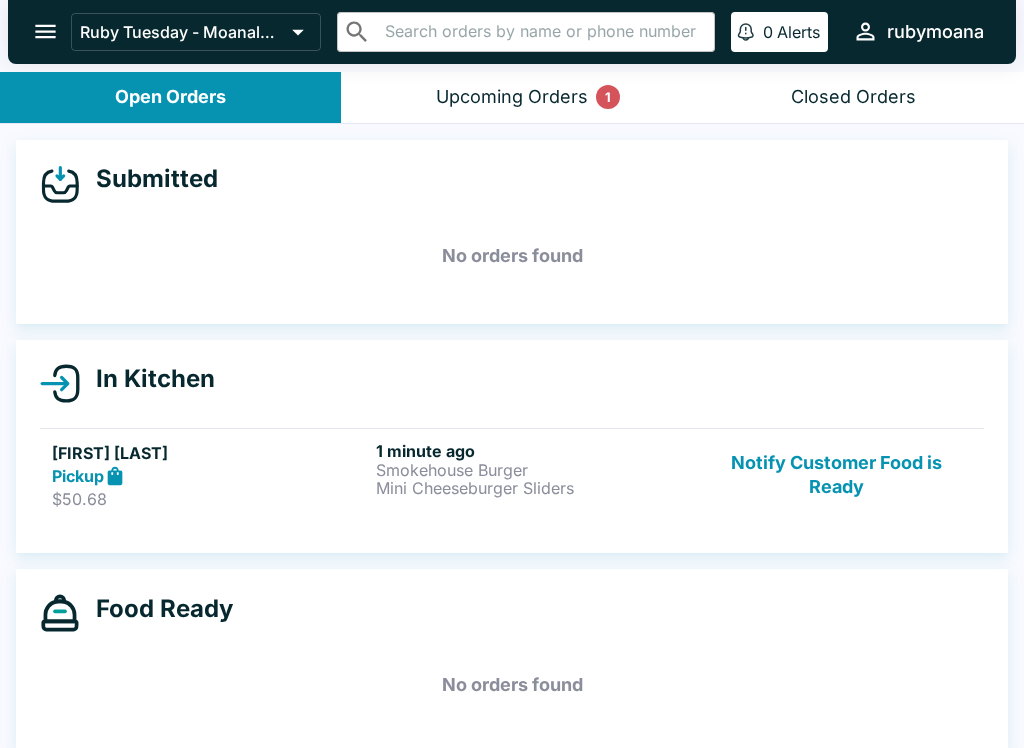 click at bounding box center [10, 374] 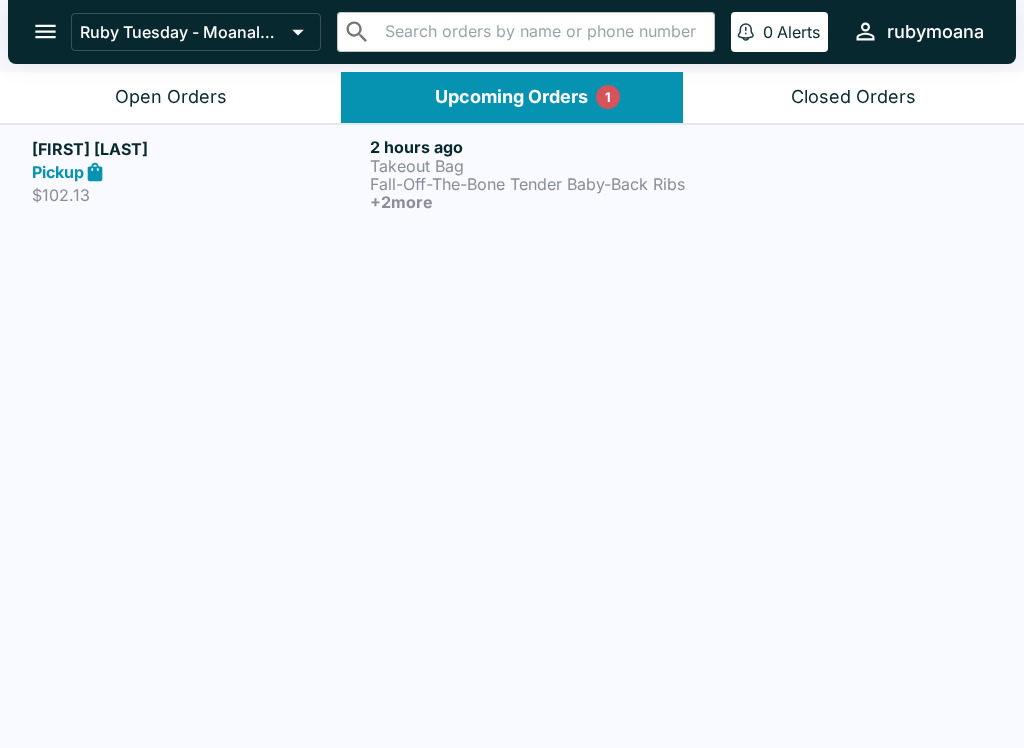 click on "Ruby Tuesday - Moanalua Center ​ ​ 0 Alerts rubymoana" at bounding box center (512, 36) 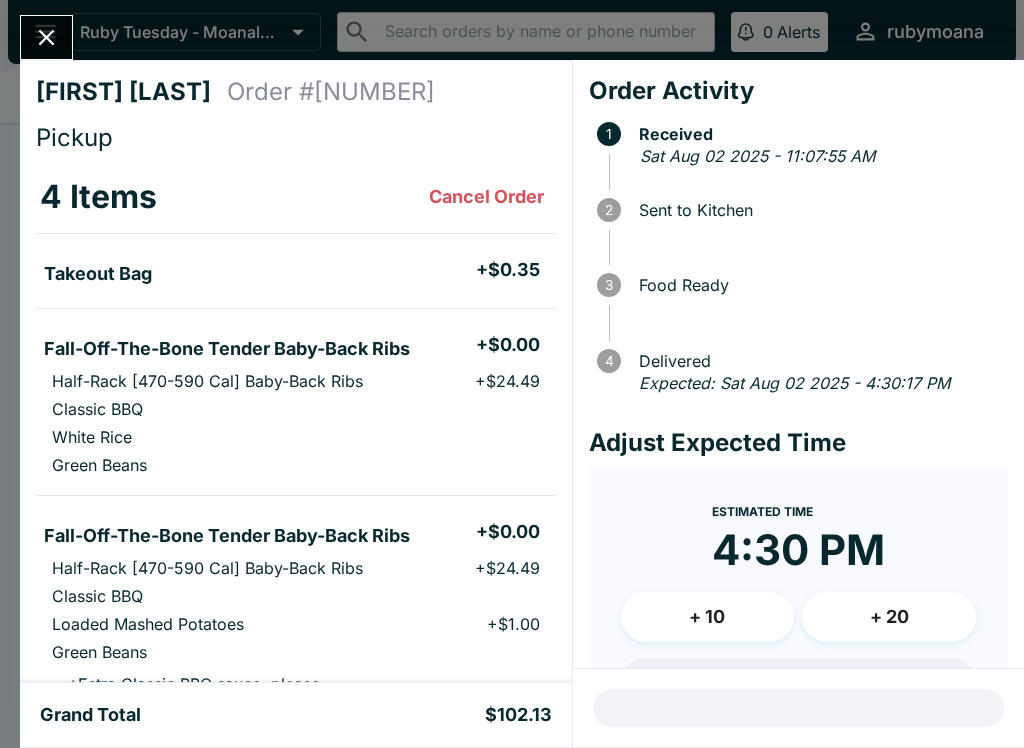 click at bounding box center [46, 37] 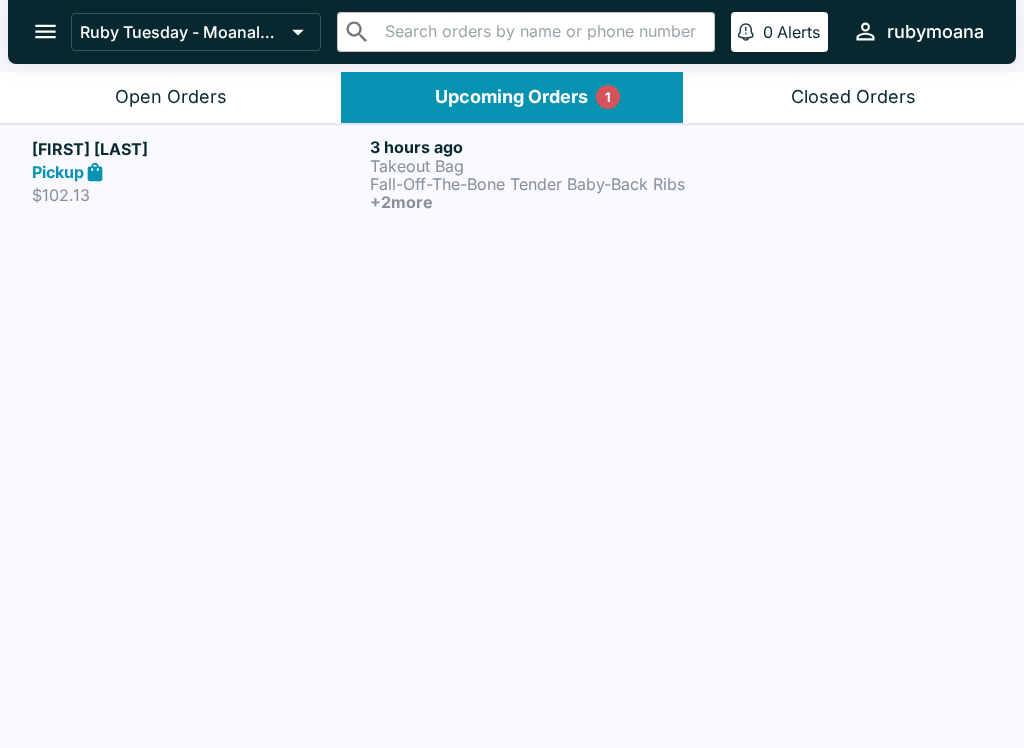 click on "Open Orders" at bounding box center [170, 97] 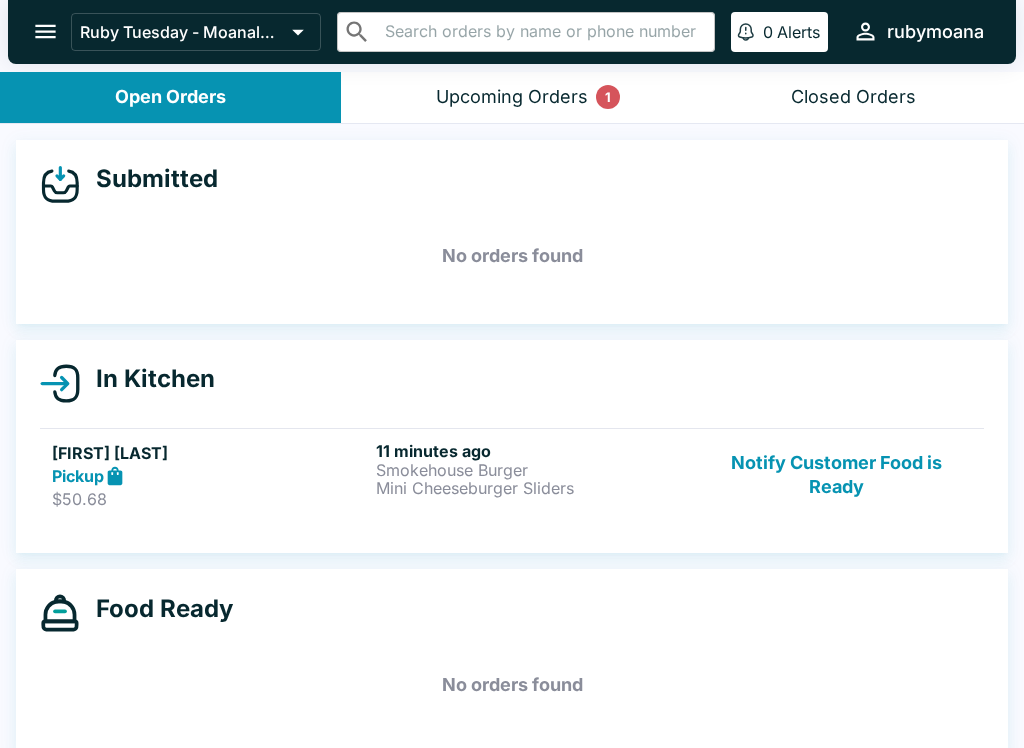 click on "In Kitchen Kaleo Anguay Pickup $50.68 11 minutes ago Smokehouse Burger Mini Cheeseburger Sliders Notify Customer Food is Ready" at bounding box center (512, 447) 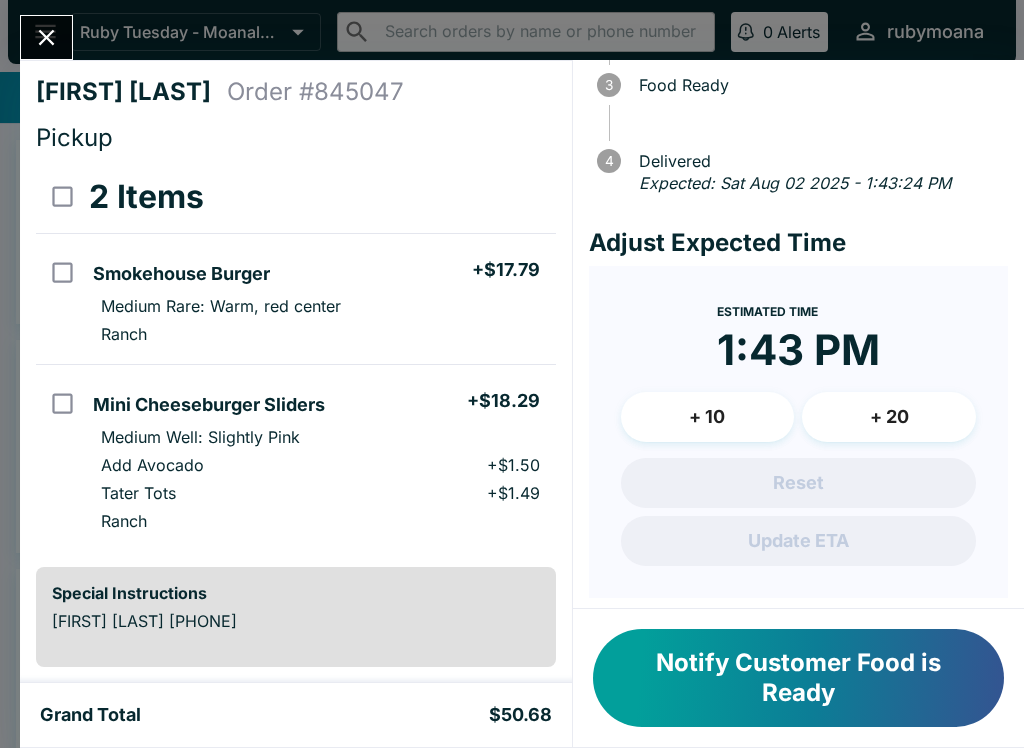 scroll, scrollTop: 197, scrollLeft: 0, axis: vertical 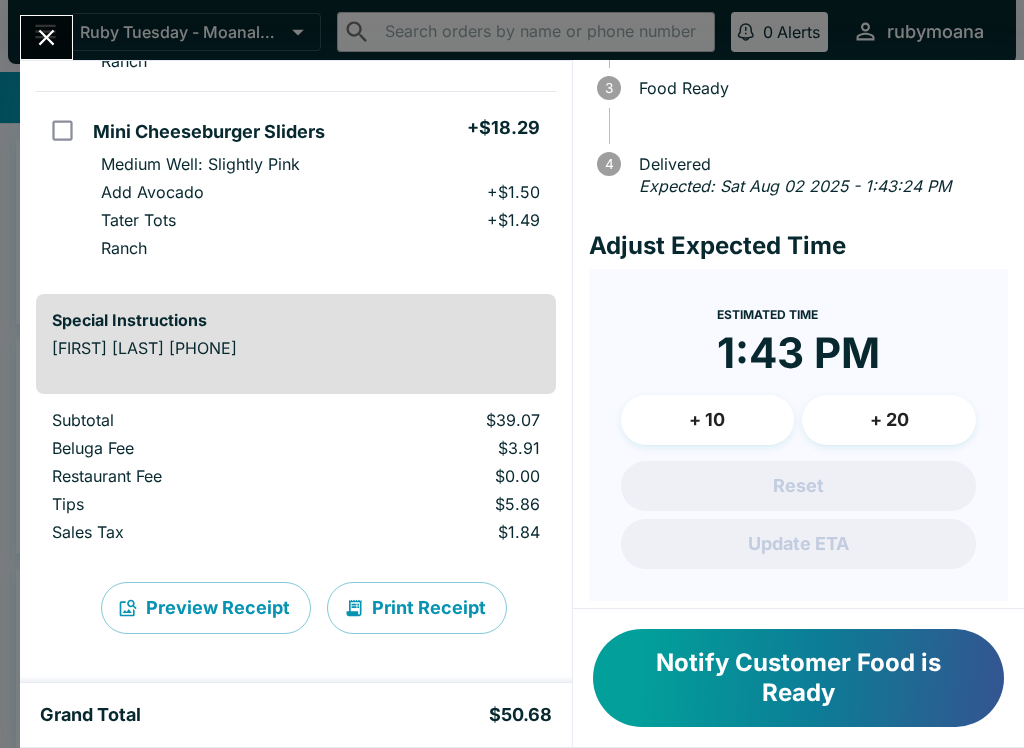 click at bounding box center [46, 37] 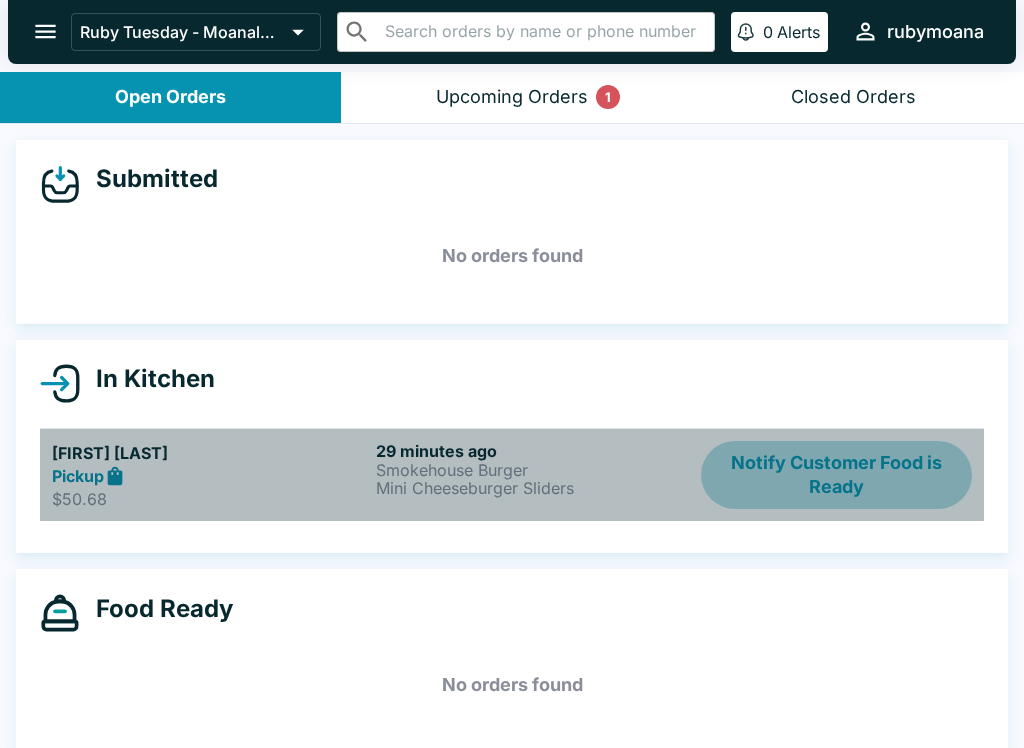 click on "Notify Customer Food is Ready" at bounding box center (836, 475) 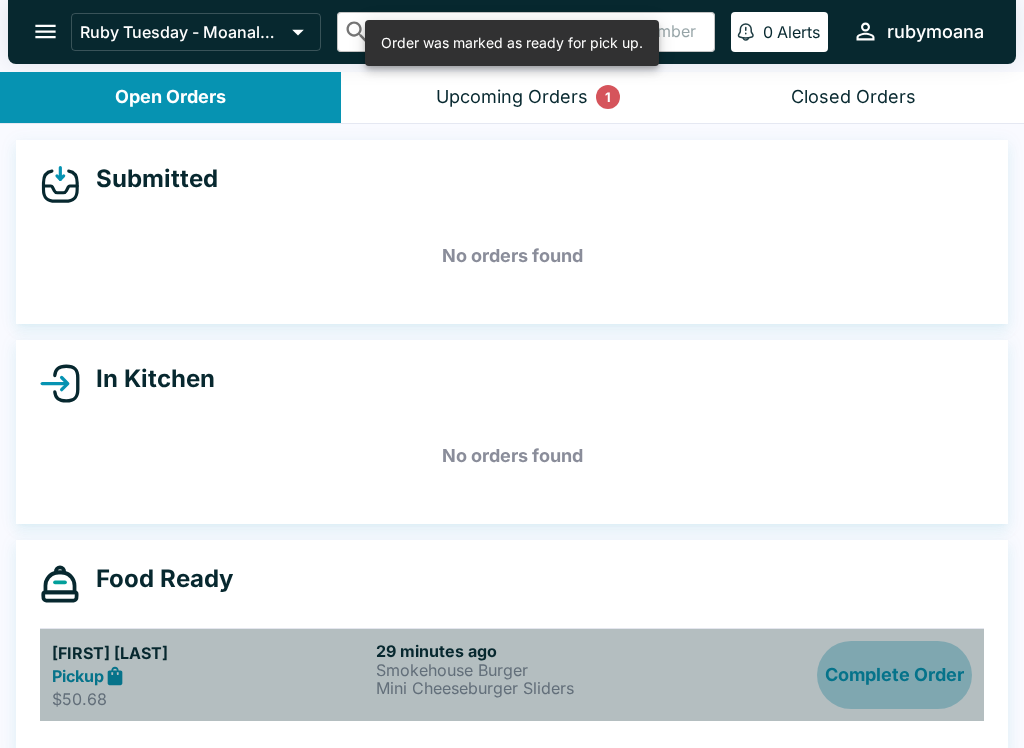 click on "Complete Order" at bounding box center (894, 675) 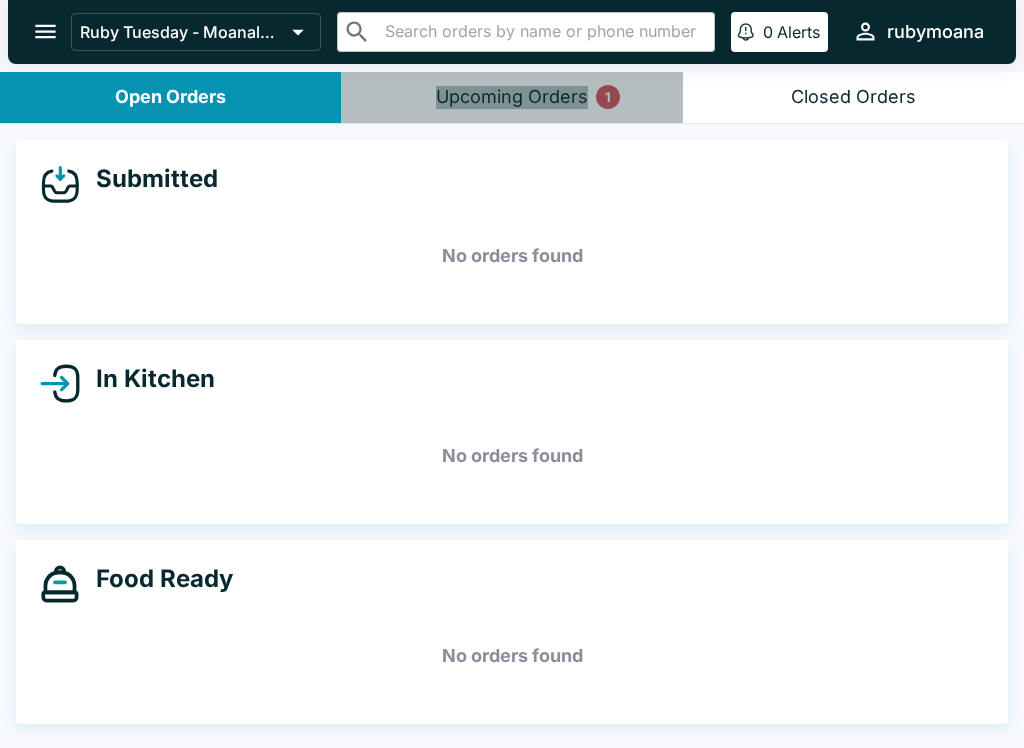 click on "Upcoming Orders 1" at bounding box center (512, 97) 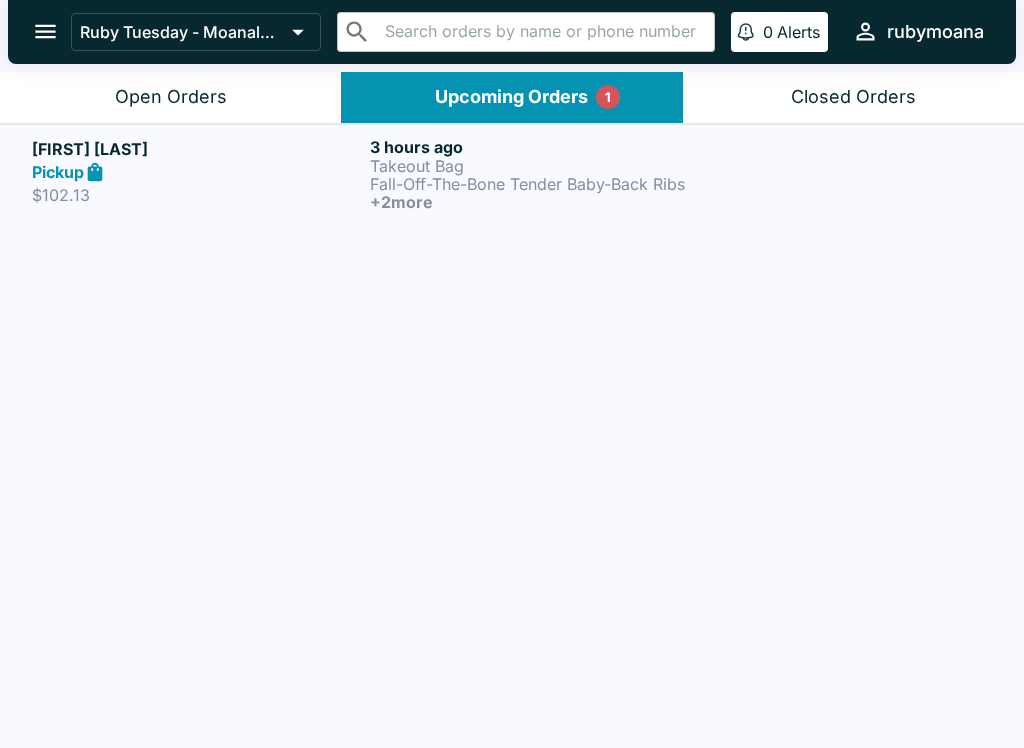 click on "Takeout Bag" at bounding box center (535, 166) 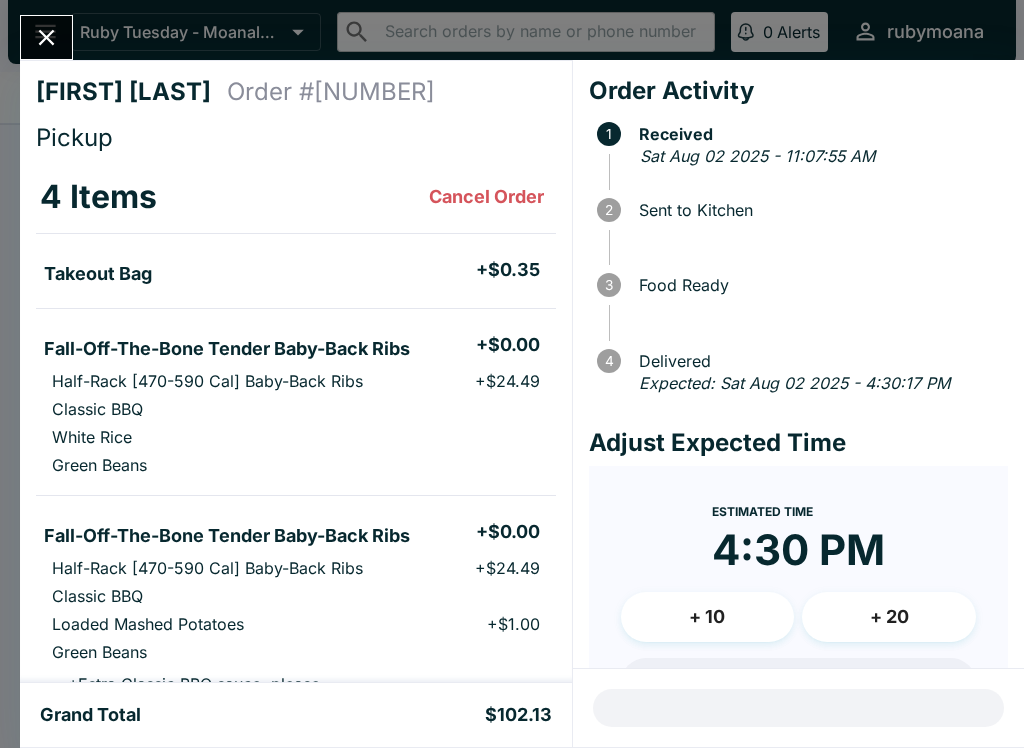 click at bounding box center [46, 37] 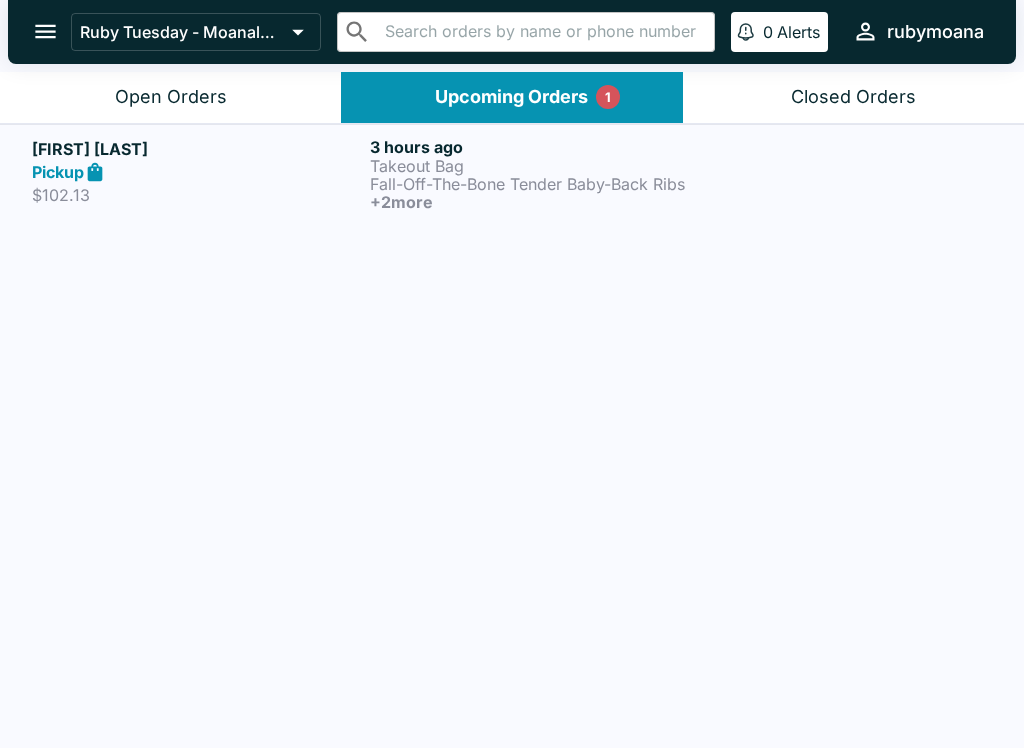 click on "Open Orders" at bounding box center [171, 97] 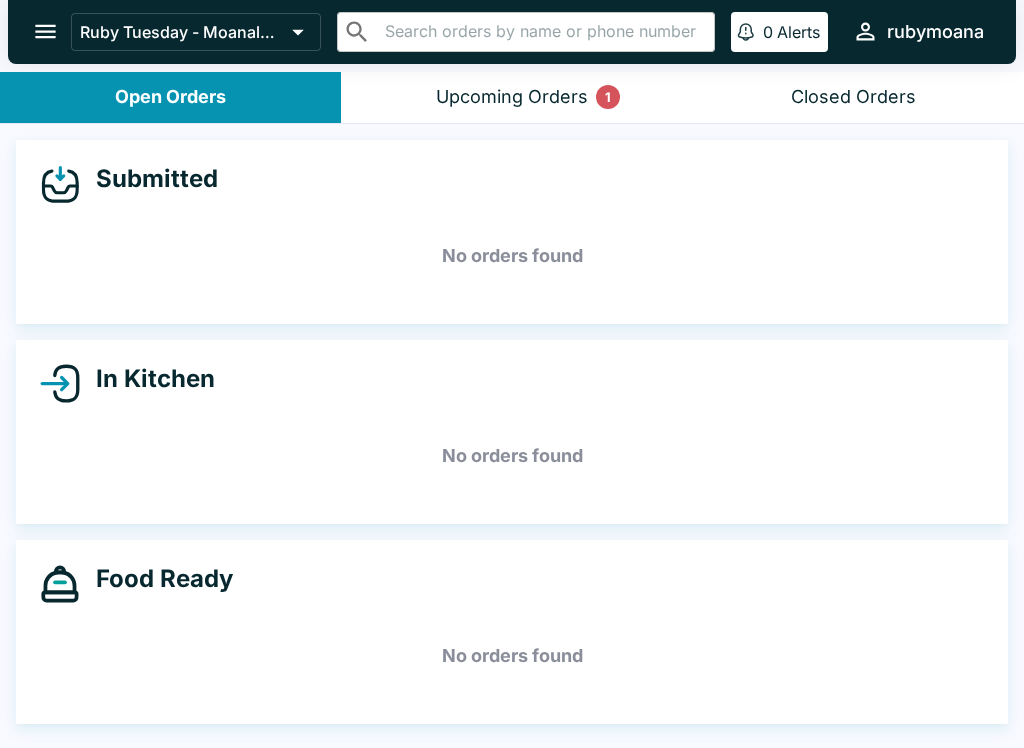 click on "Closed Orders" at bounding box center [853, 97] 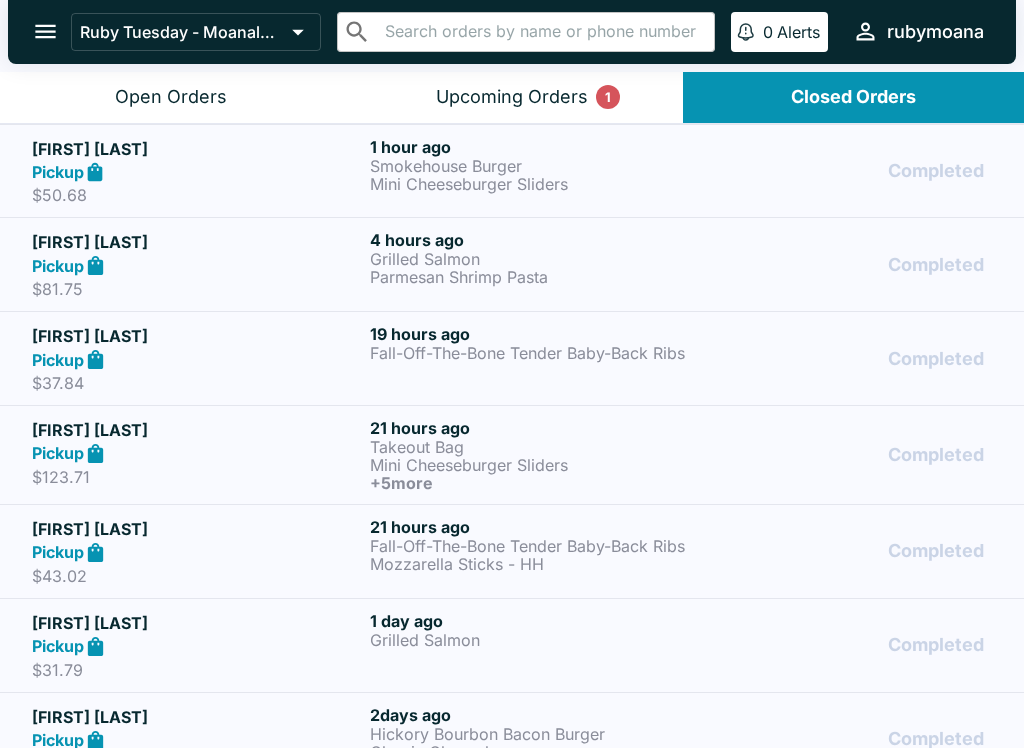 click on "[FIRST] [LAST]" at bounding box center (197, 242) 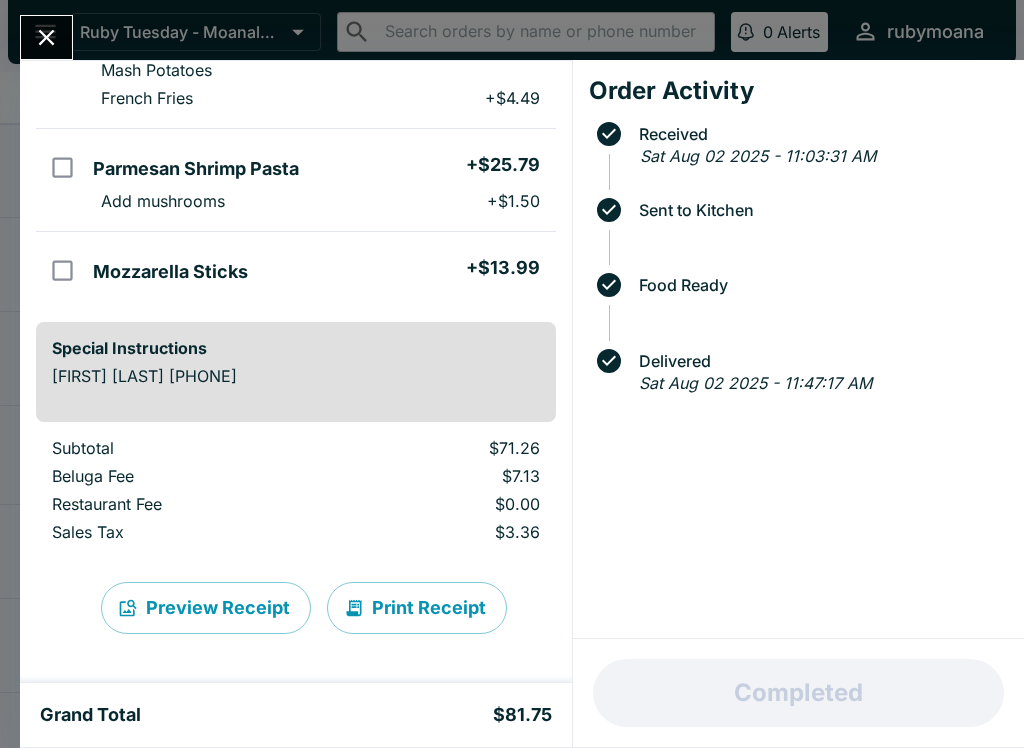 scroll, scrollTop: 264, scrollLeft: 0, axis: vertical 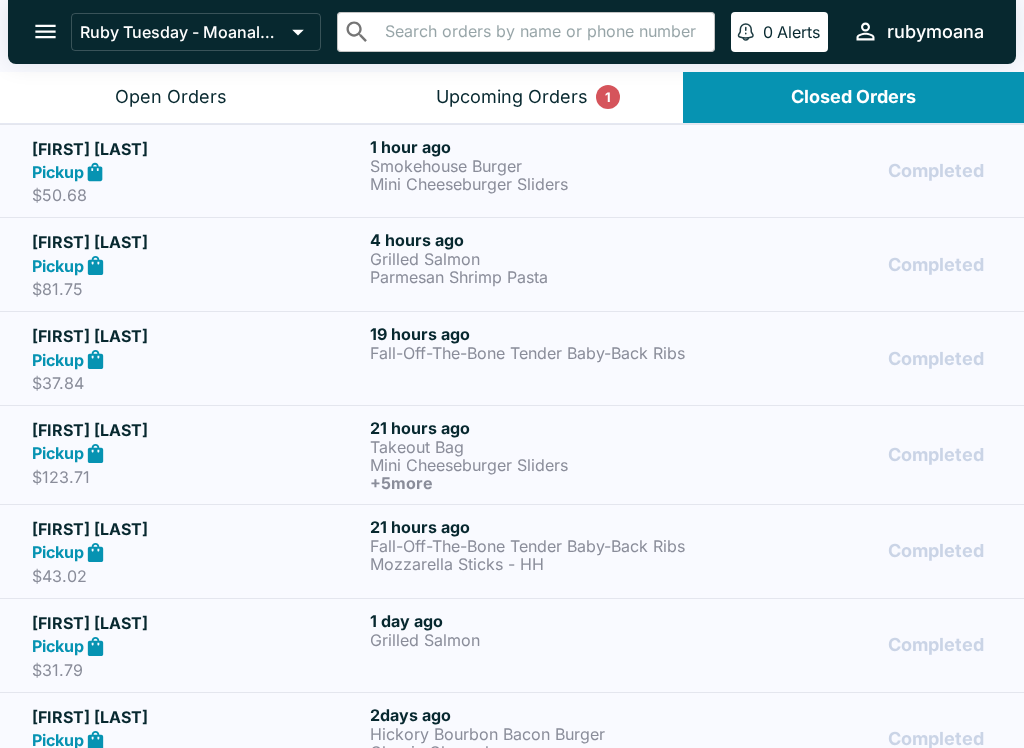 click on "$50.68" at bounding box center (197, 195) 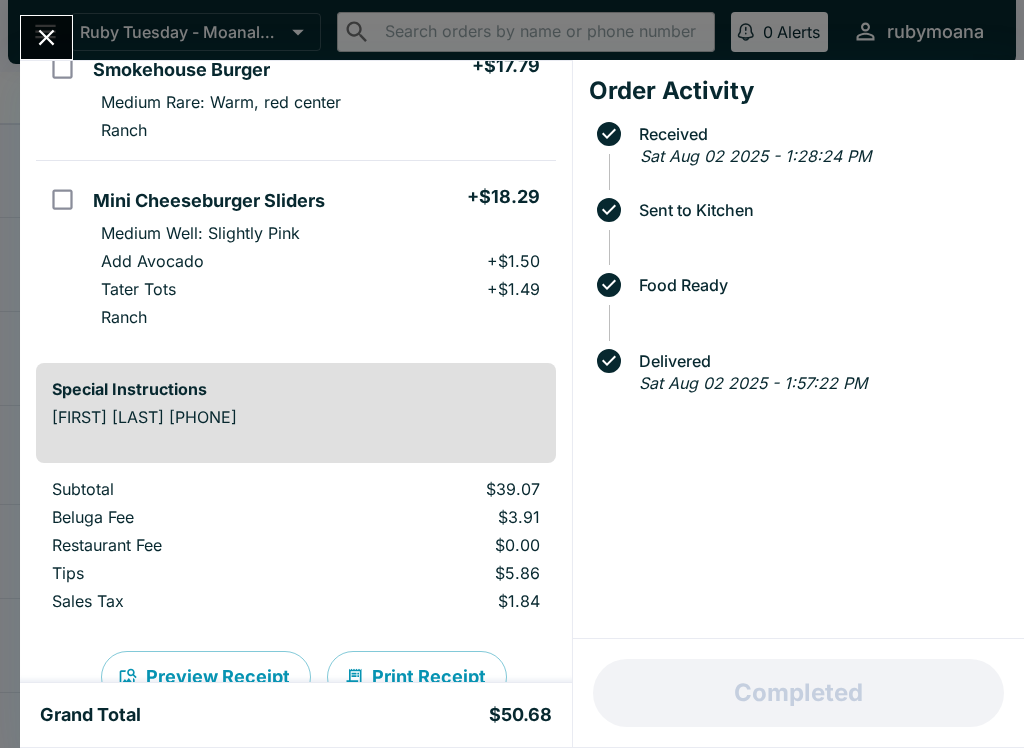 scroll, scrollTop: 218, scrollLeft: 0, axis: vertical 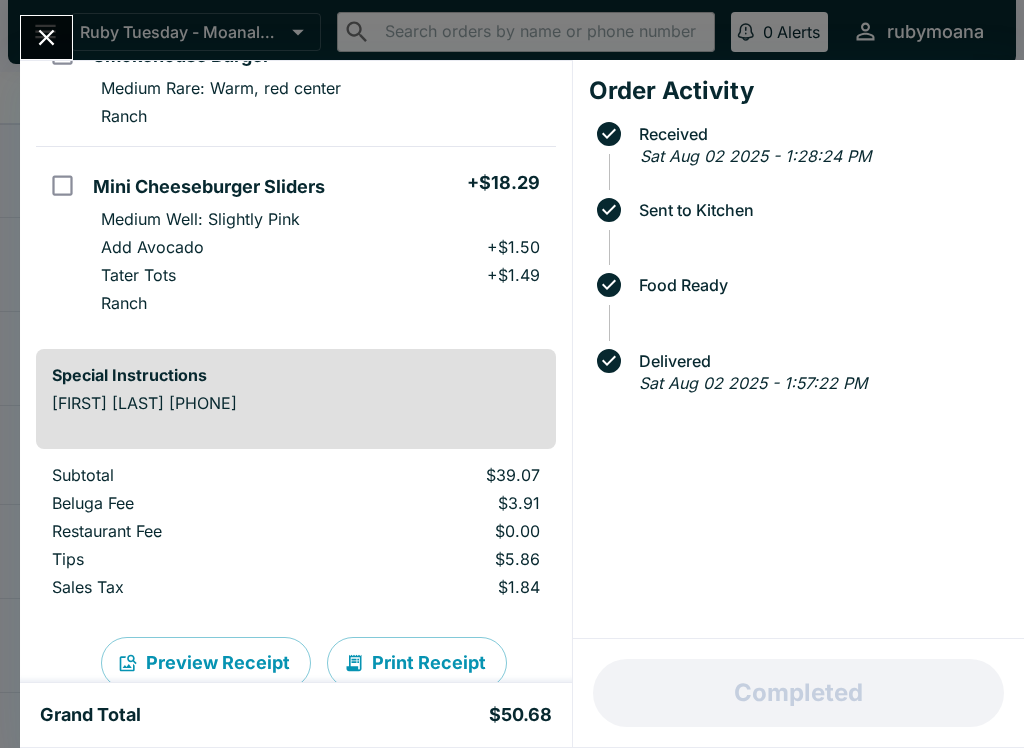 click on "Medium Rare: Warm, red center" at bounding box center [320, 88] 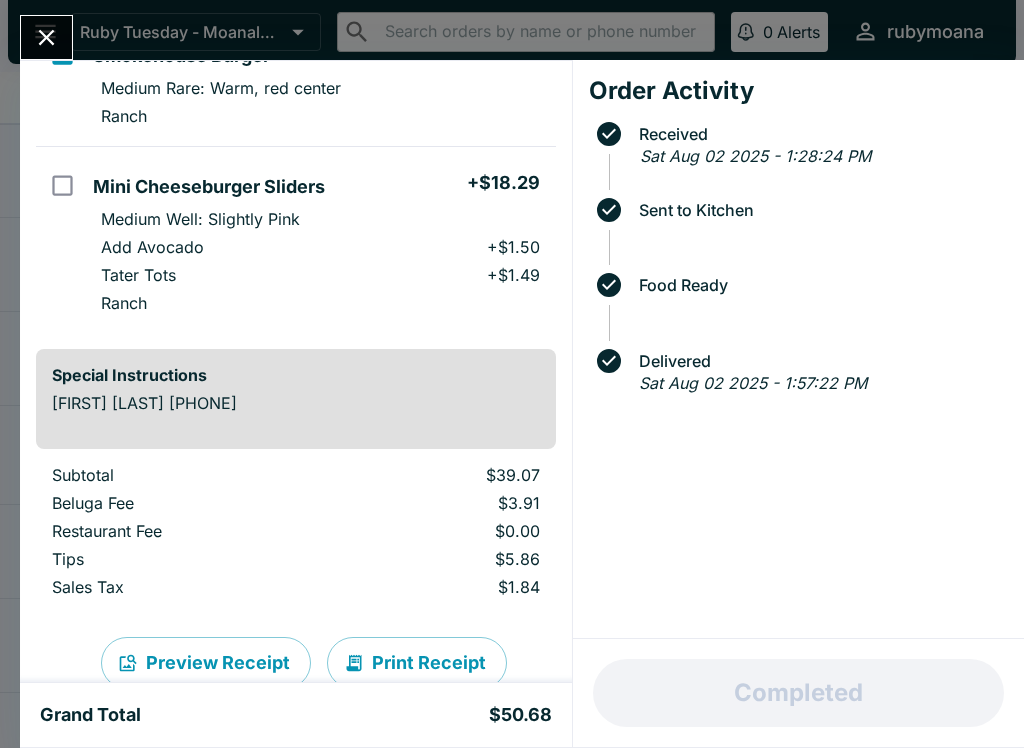 click at bounding box center [46, 37] 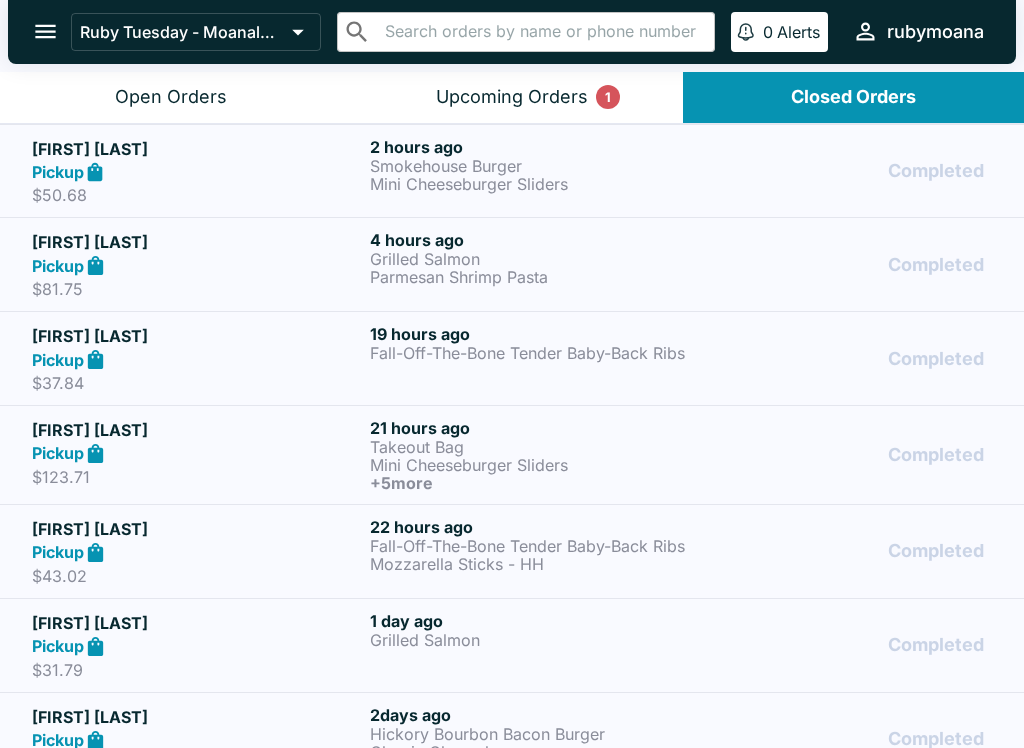 click on "Open Orders" at bounding box center (170, 97) 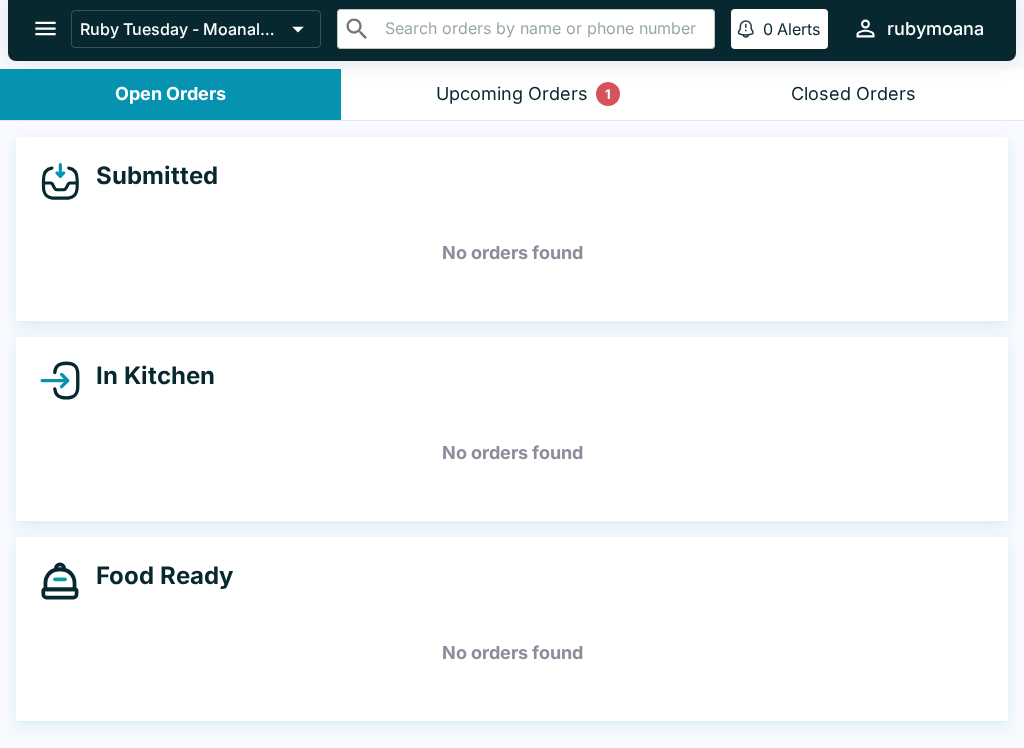 scroll, scrollTop: 0, scrollLeft: 0, axis: both 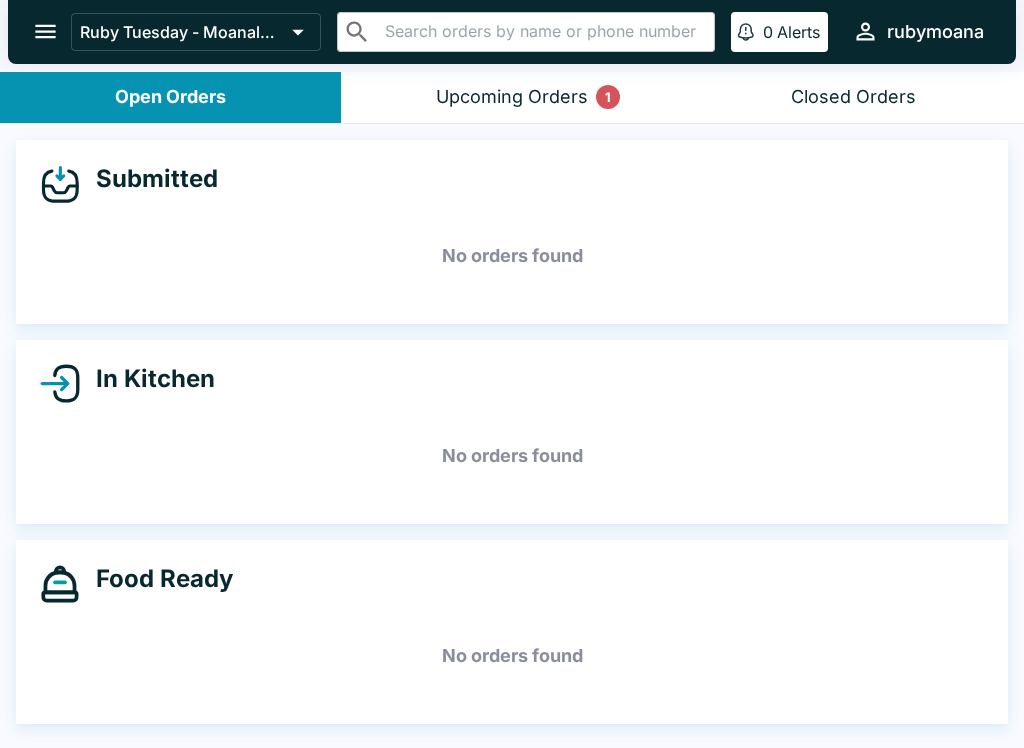 click on "Upcoming Orders 1" at bounding box center (512, 97) 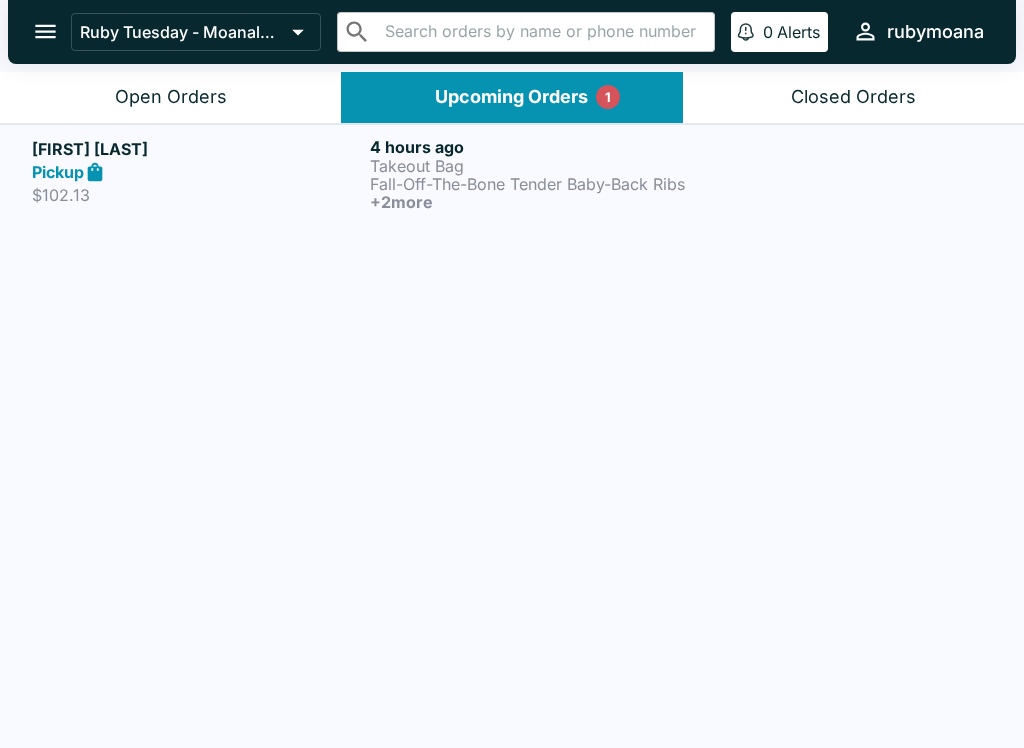 click on "Pickup" at bounding box center [197, 172] 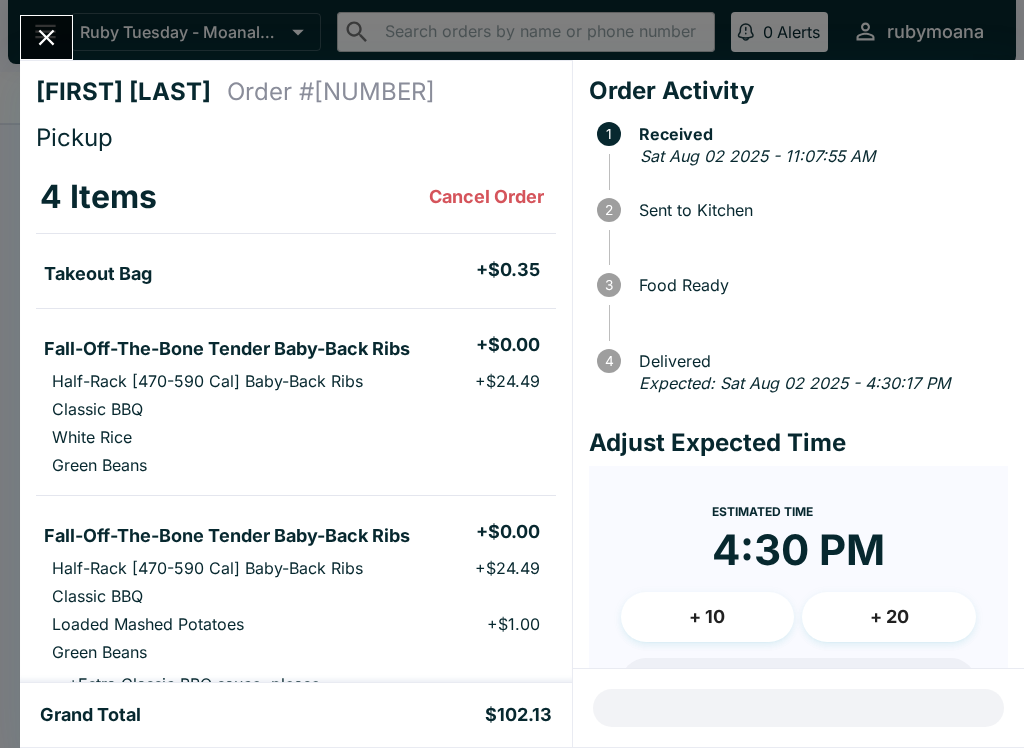 click 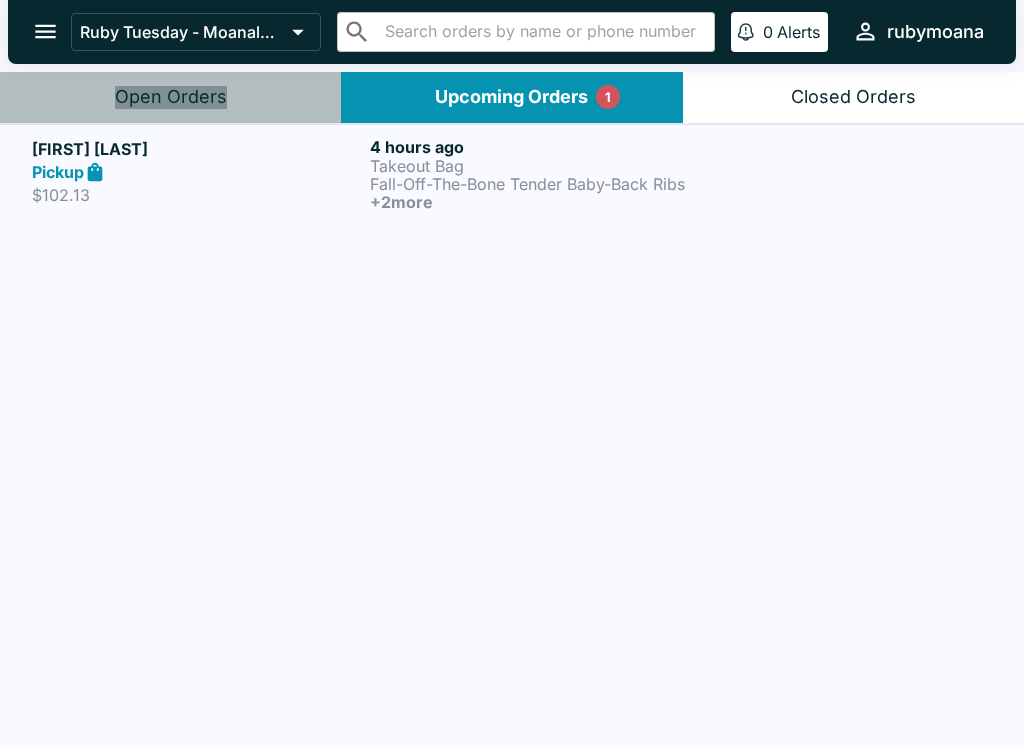 click on "Open Orders" at bounding box center [171, 97] 